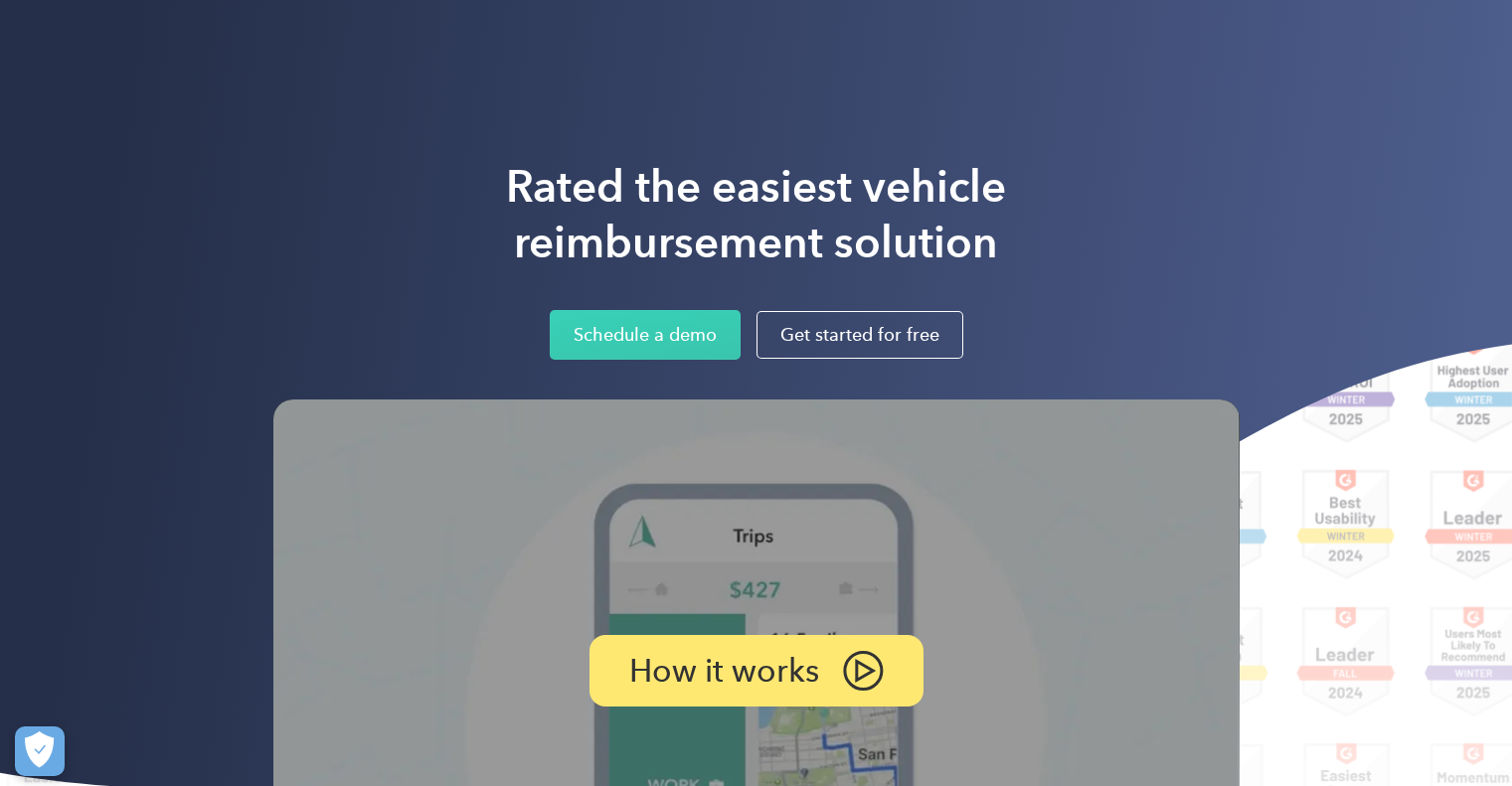 scroll, scrollTop: 0, scrollLeft: 0, axis: both 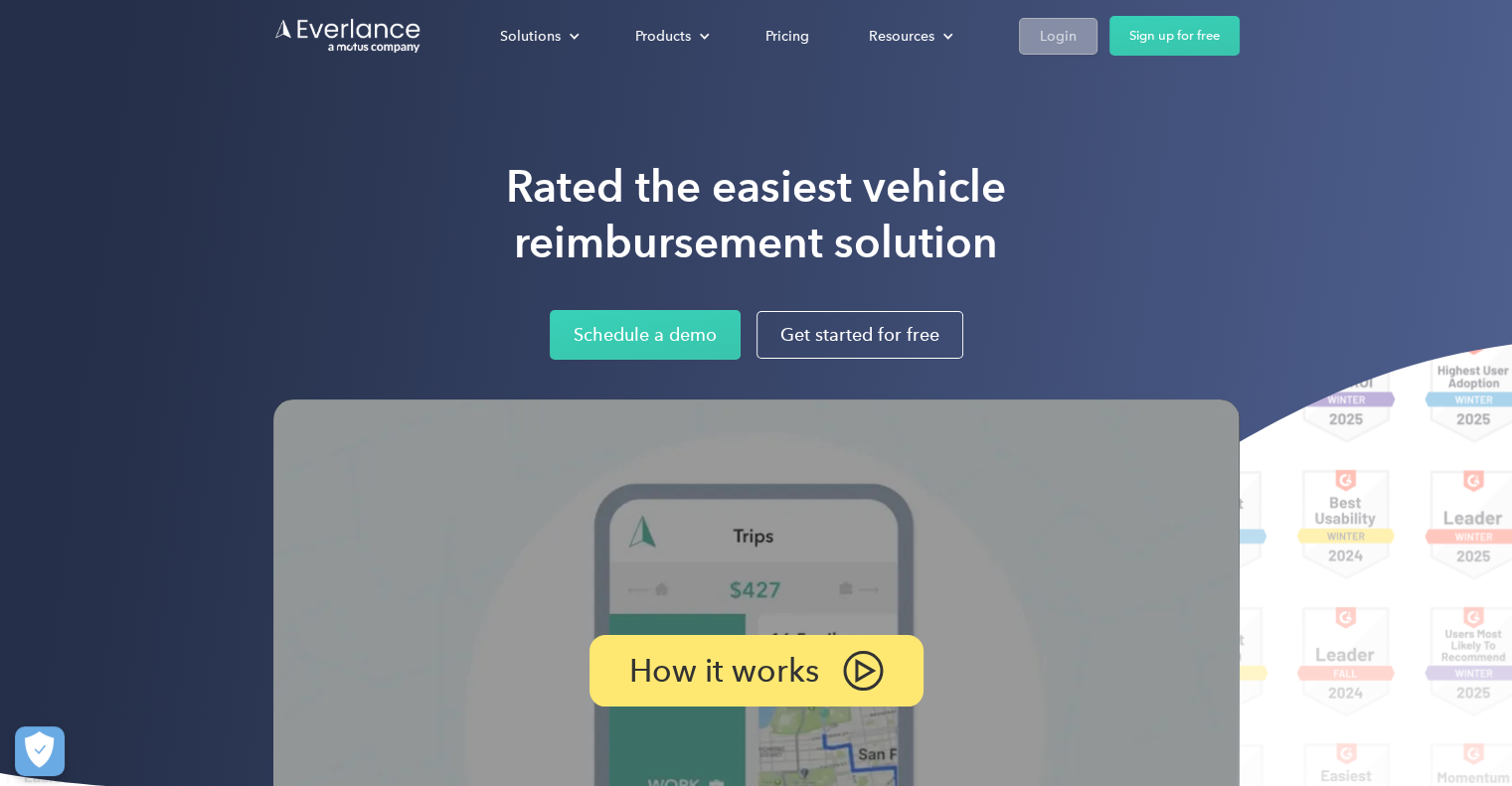 click on "Login" at bounding box center [1058, 36] 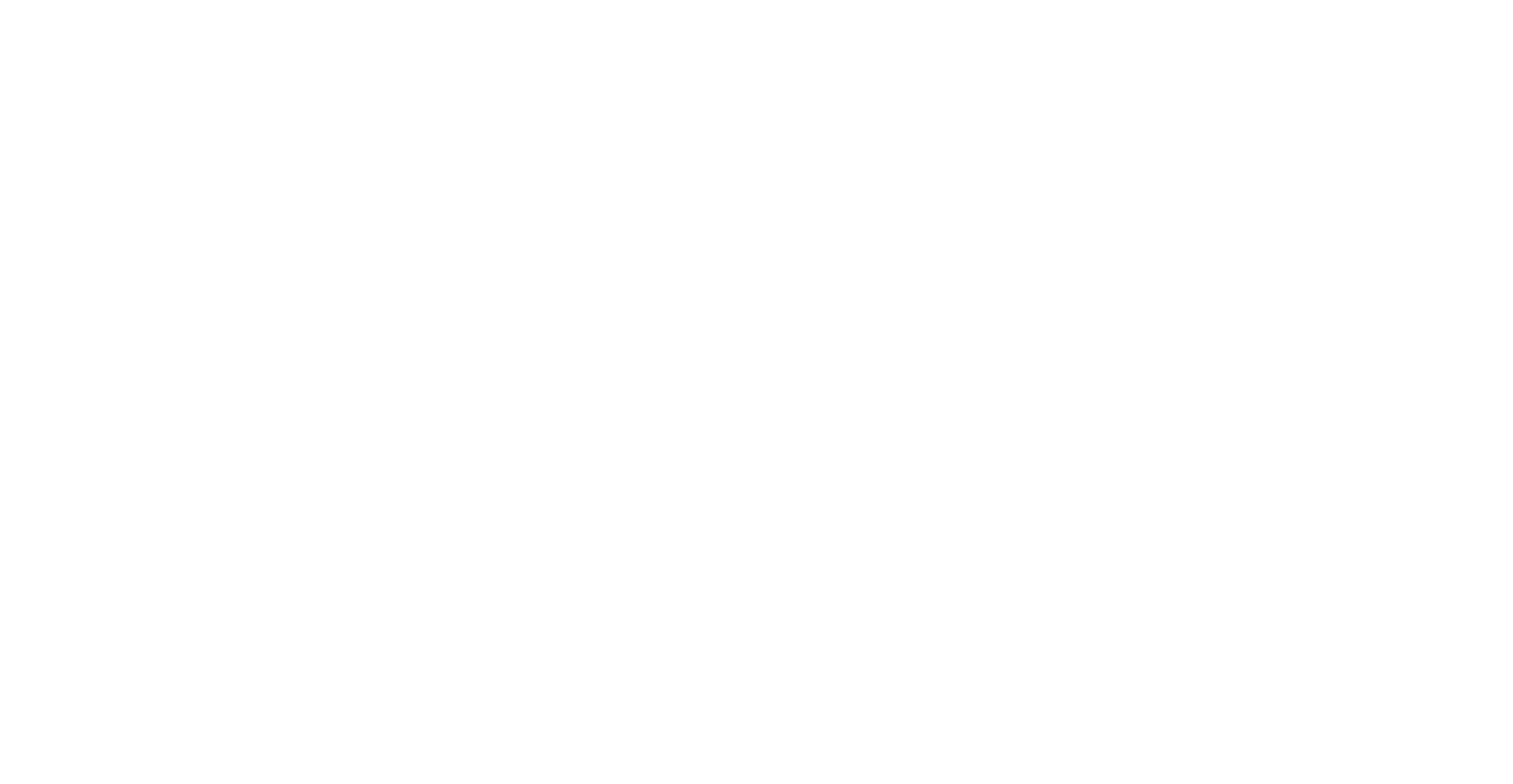 scroll, scrollTop: 0, scrollLeft: 0, axis: both 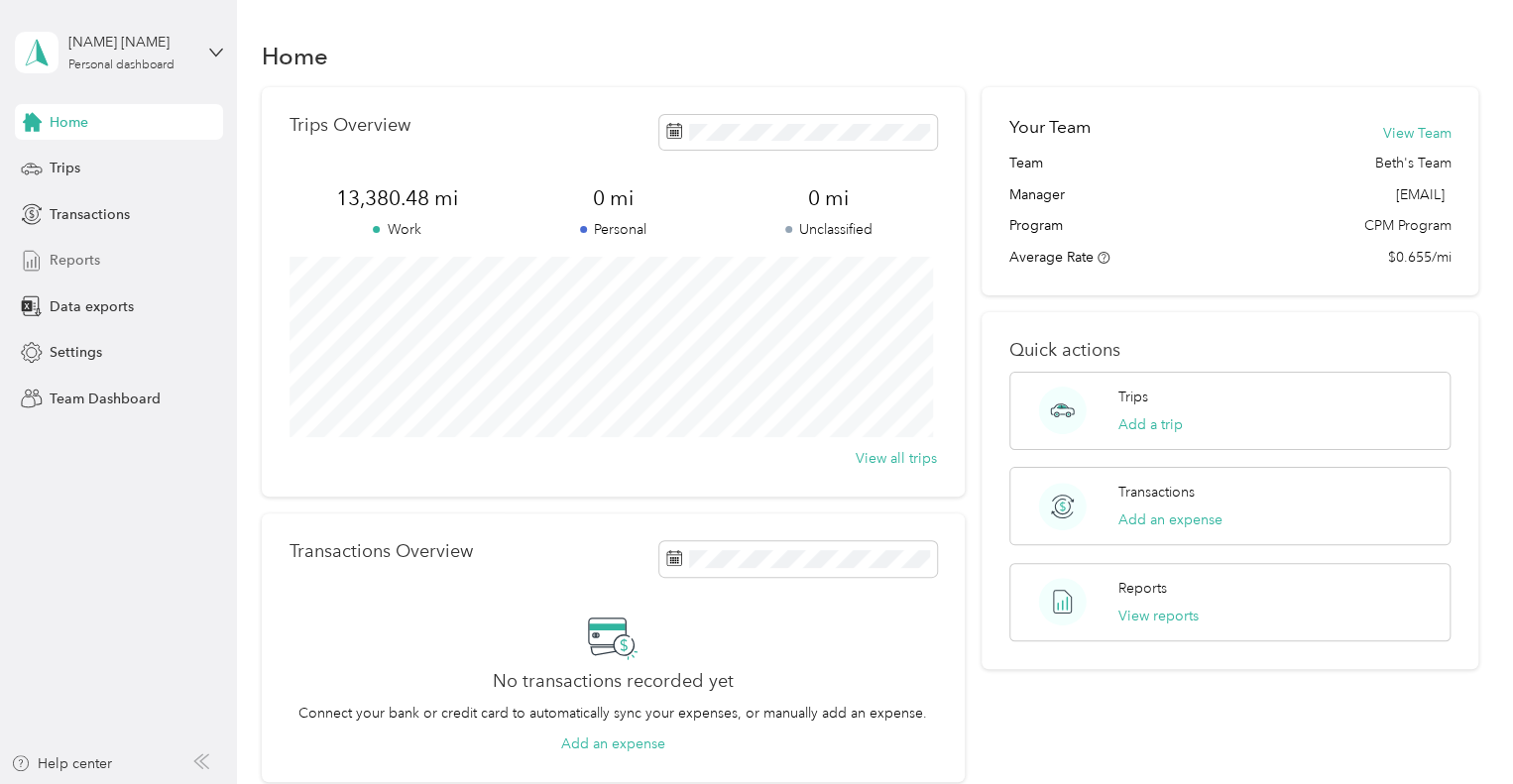click on "Reports" at bounding box center [74, 260] 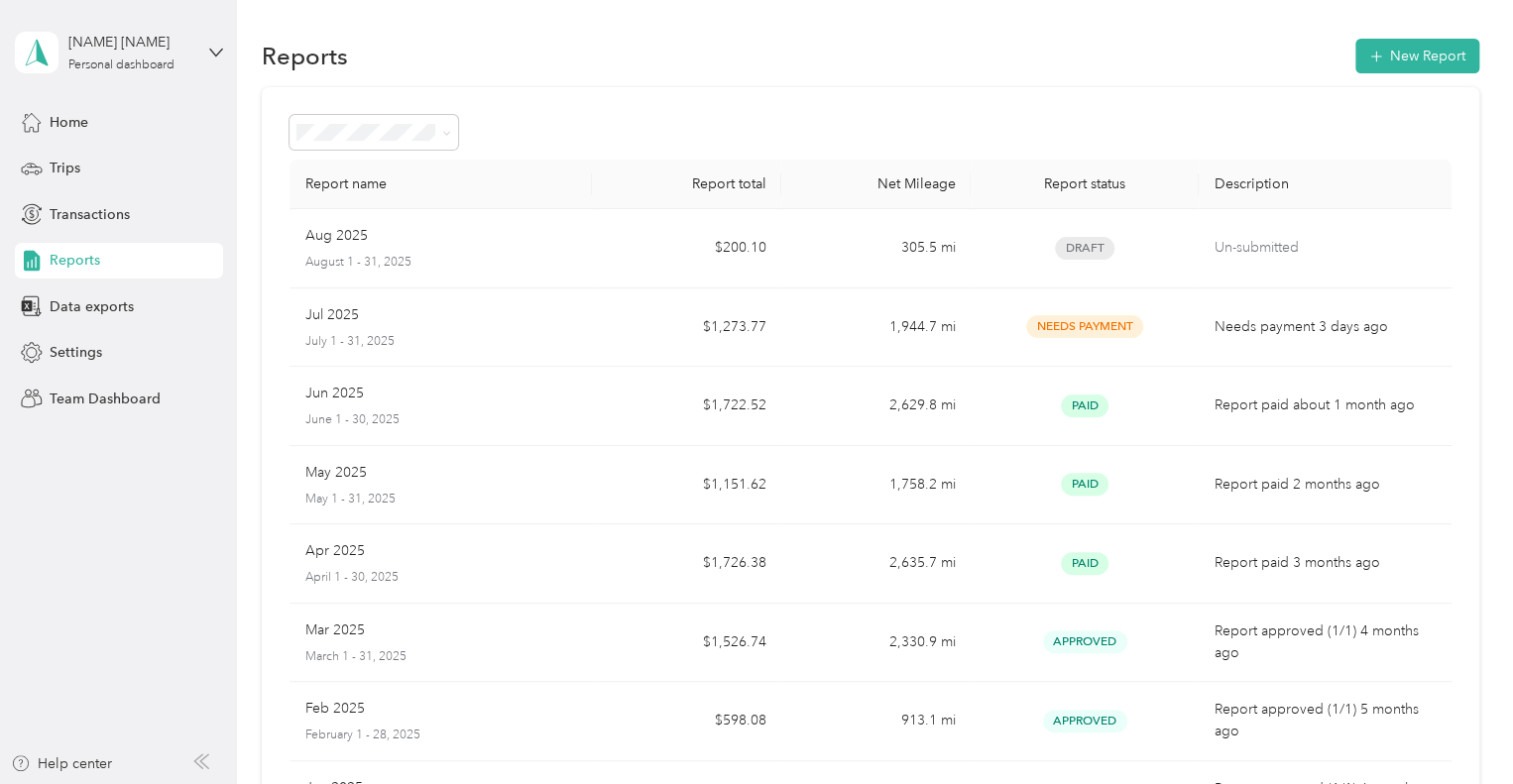 click on "[NAME] [NAME] Personal dashboard Home Trips Transactions Reports Data exports Settings Team Dashboard   Help center" at bounding box center [118, 392] 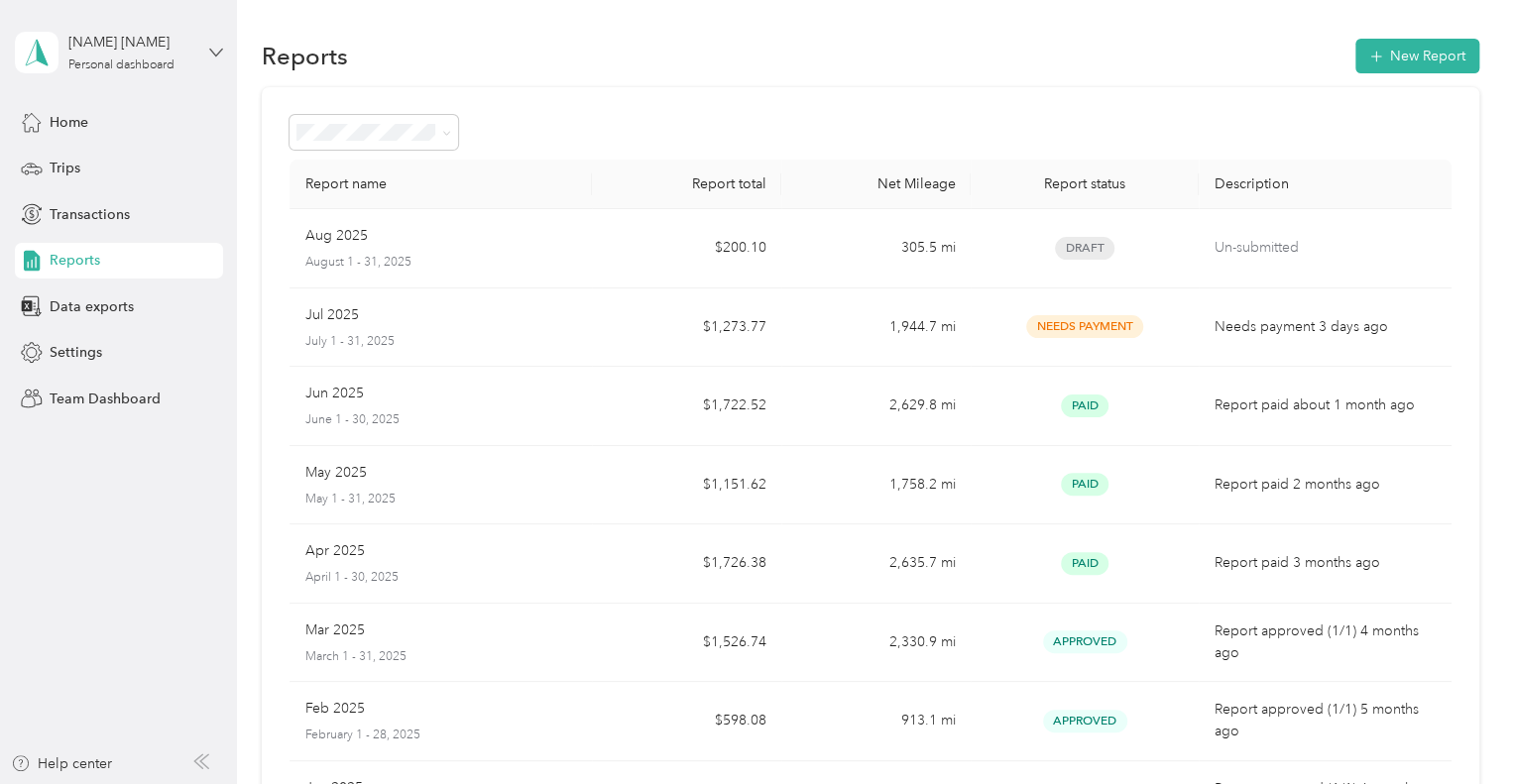 click on "[NAME] [NAME] Personal dashboard Home Trips Transactions Reports Data exports Settings Team Dashboard   Help center" at bounding box center (118, 392) 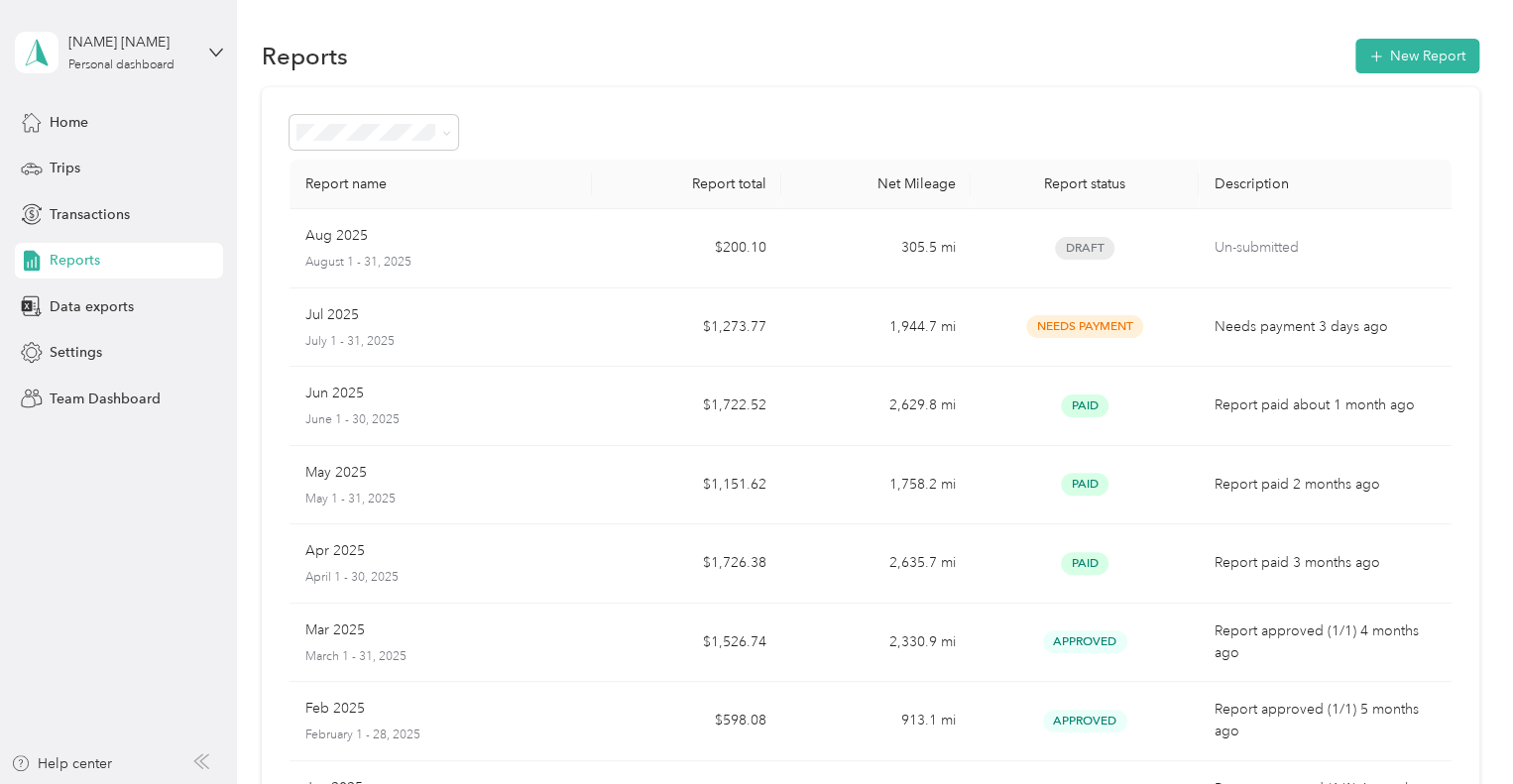 click on "Team dashboard Personal dashboard Log out" at bounding box center (166, 207) 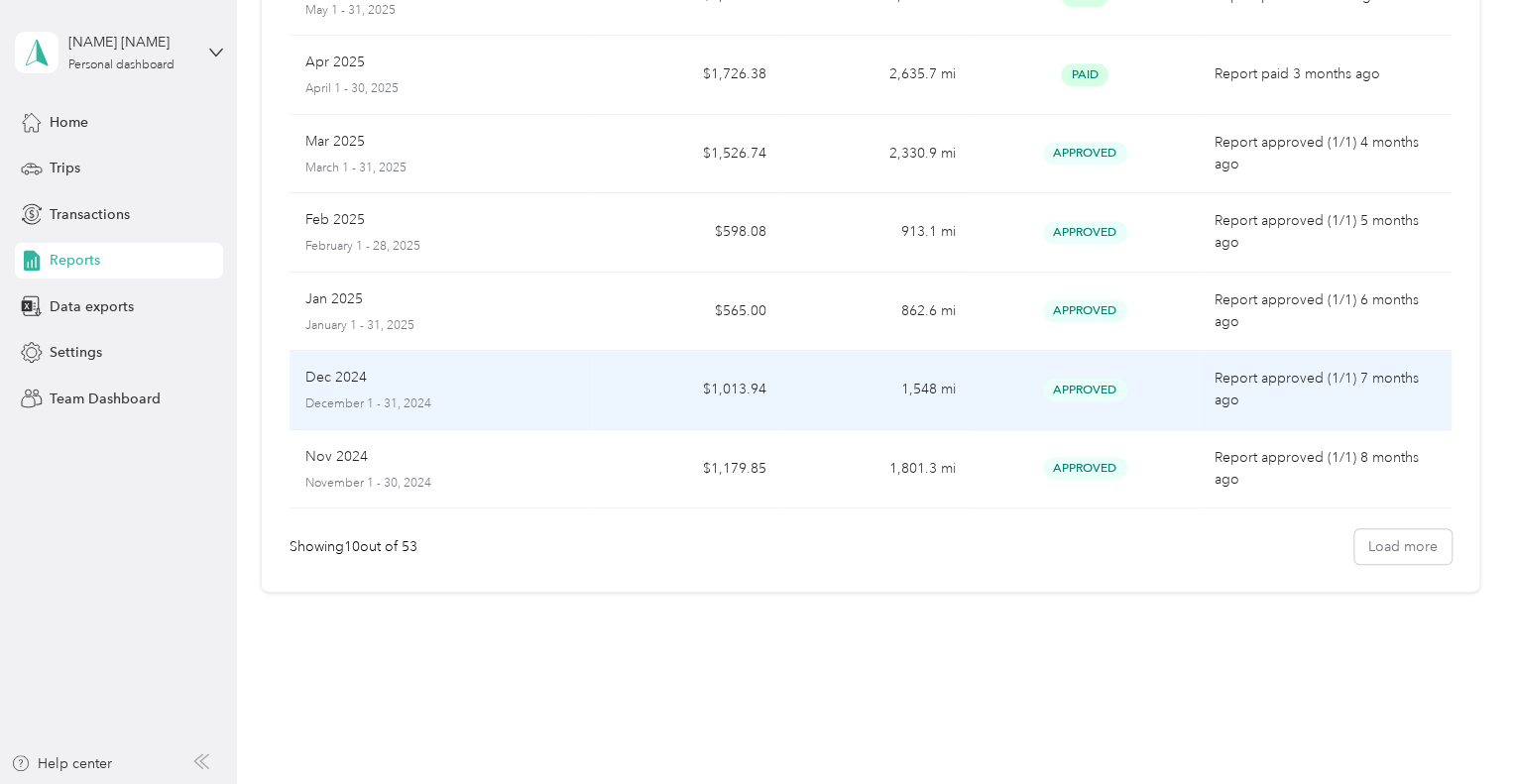 scroll, scrollTop: 0, scrollLeft: 0, axis: both 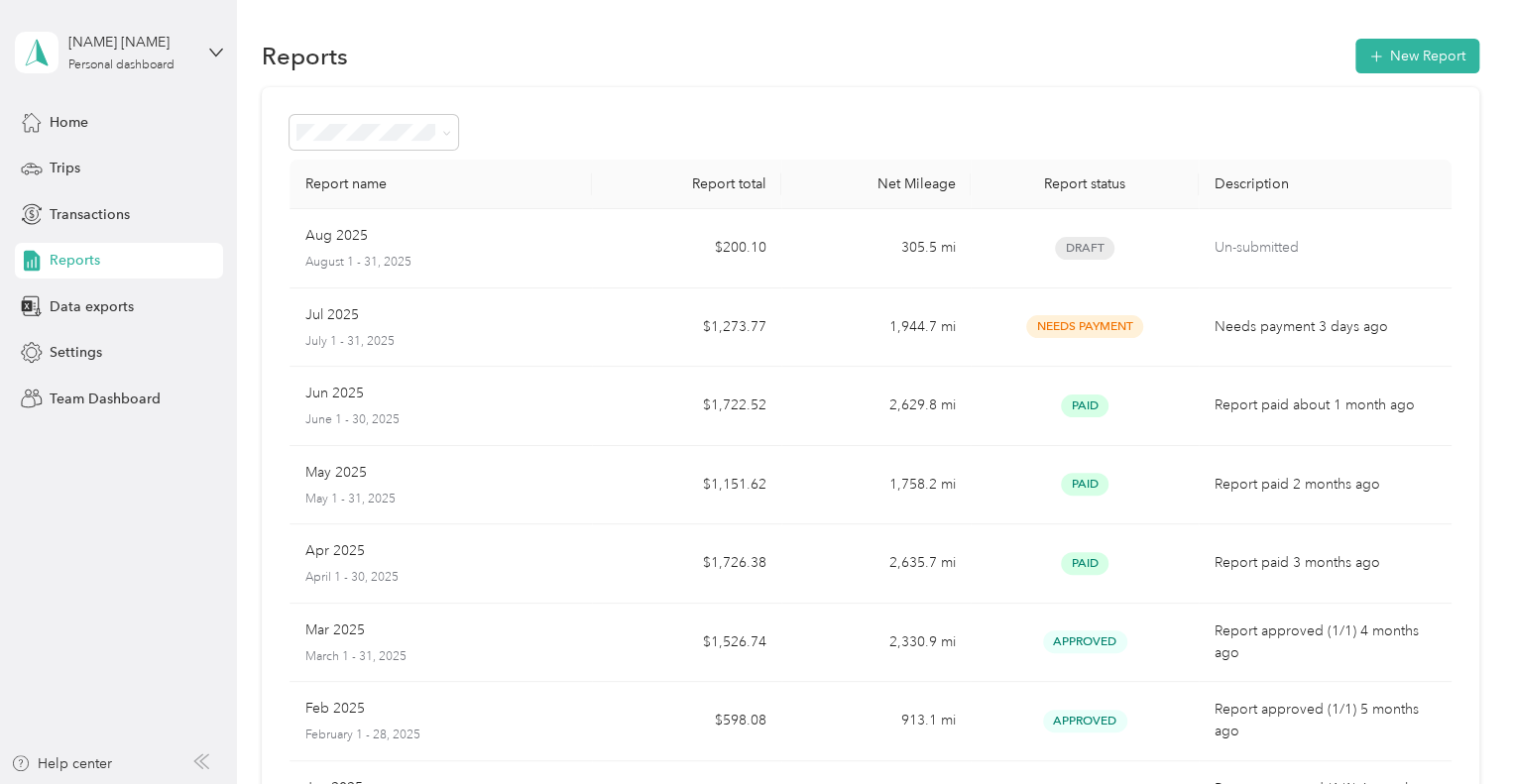 click on "Reports" at bounding box center (74, 260) 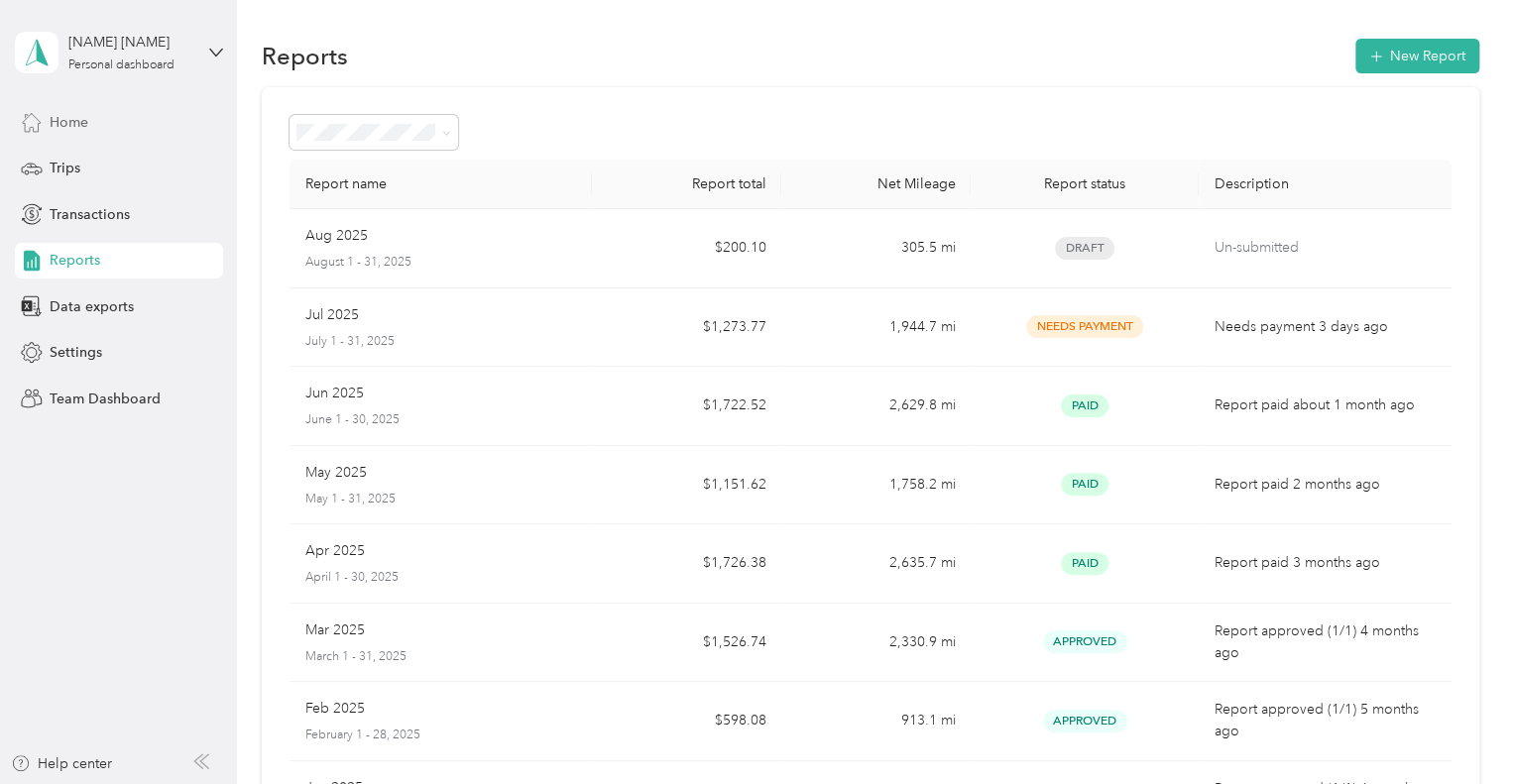 click on "Home" at bounding box center [68, 122] 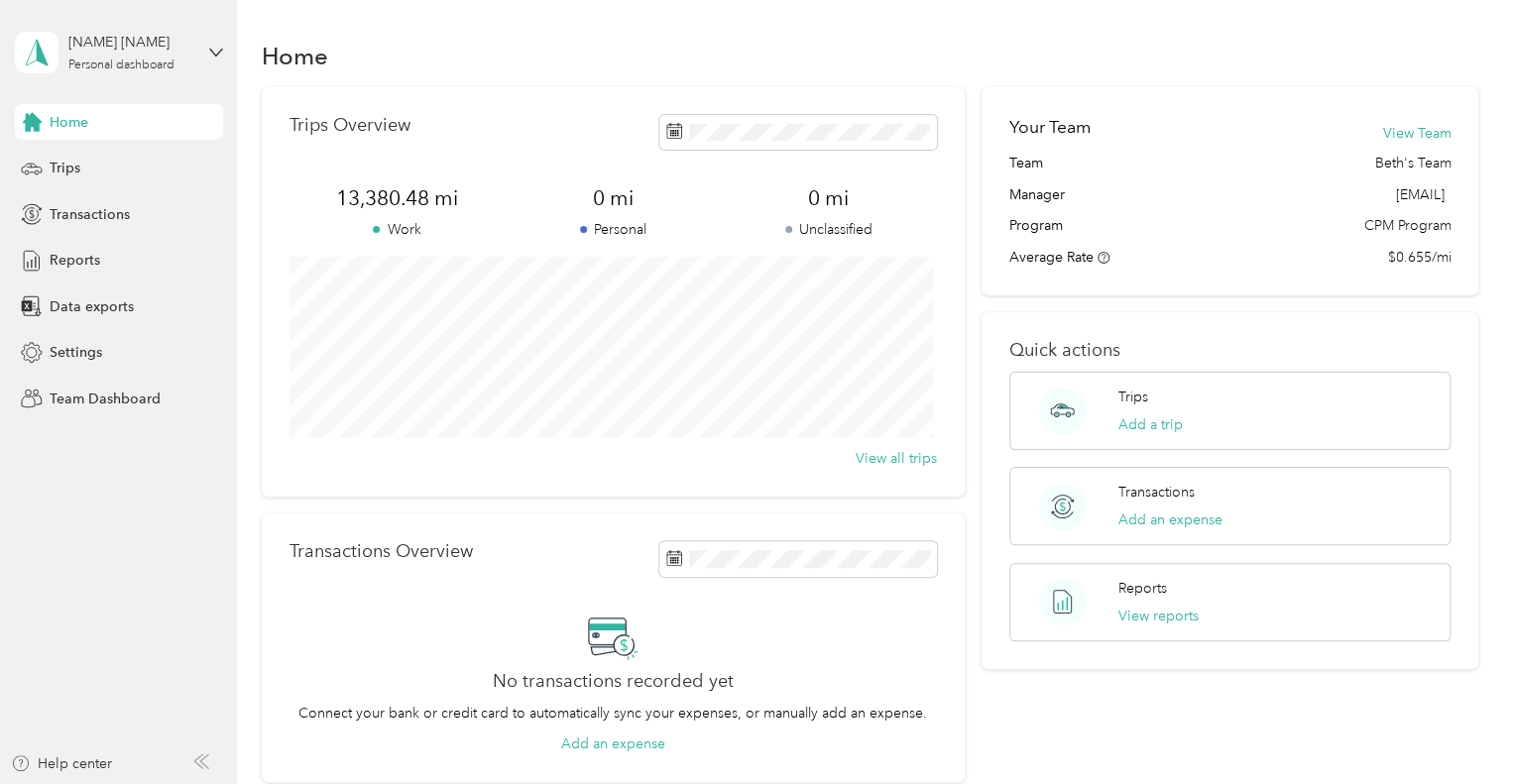 click on "[NAME] [NAME] Personal dashboard" at bounding box center [119, 53] 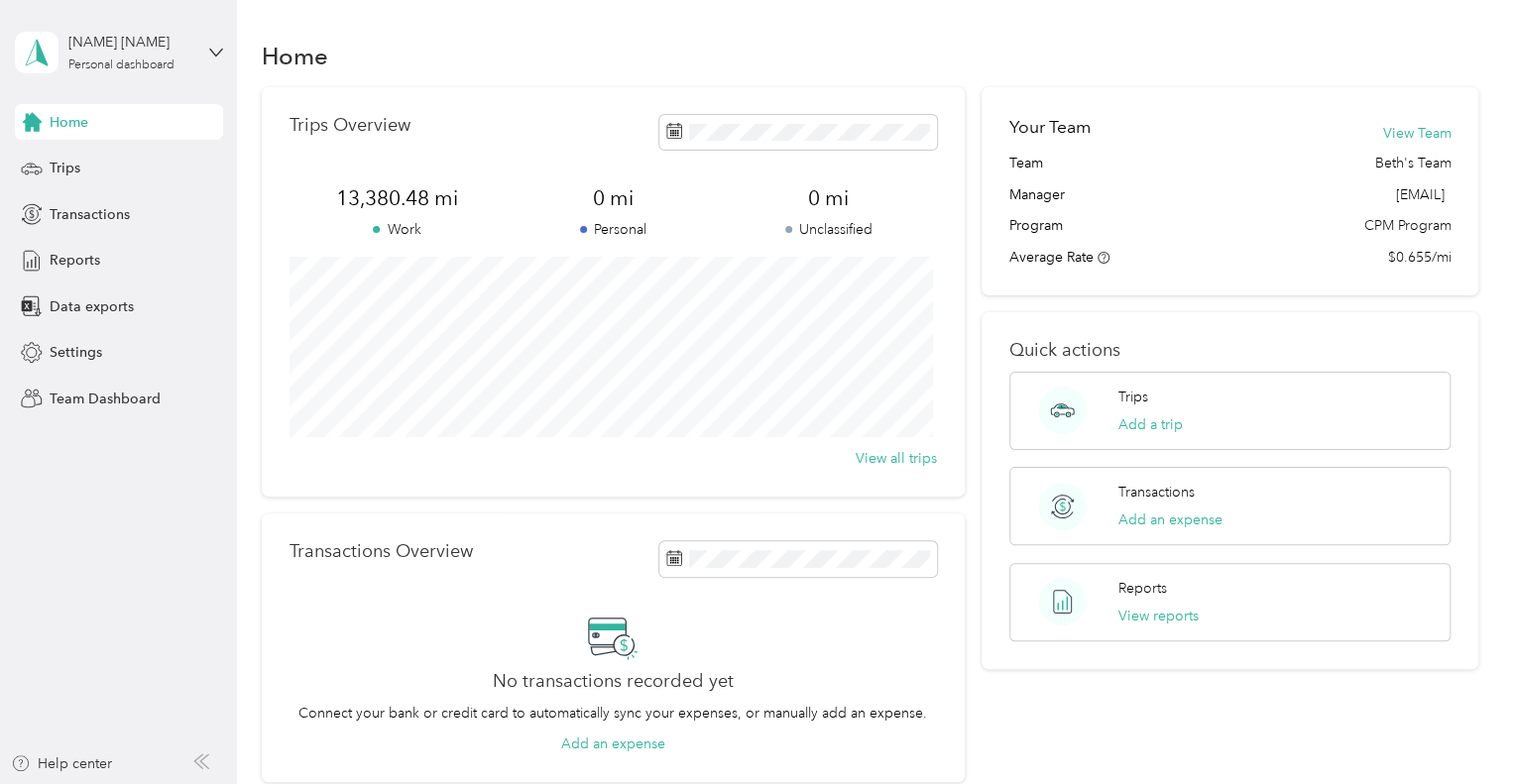 click on "Team dashboard" at bounding box center [84, 163] 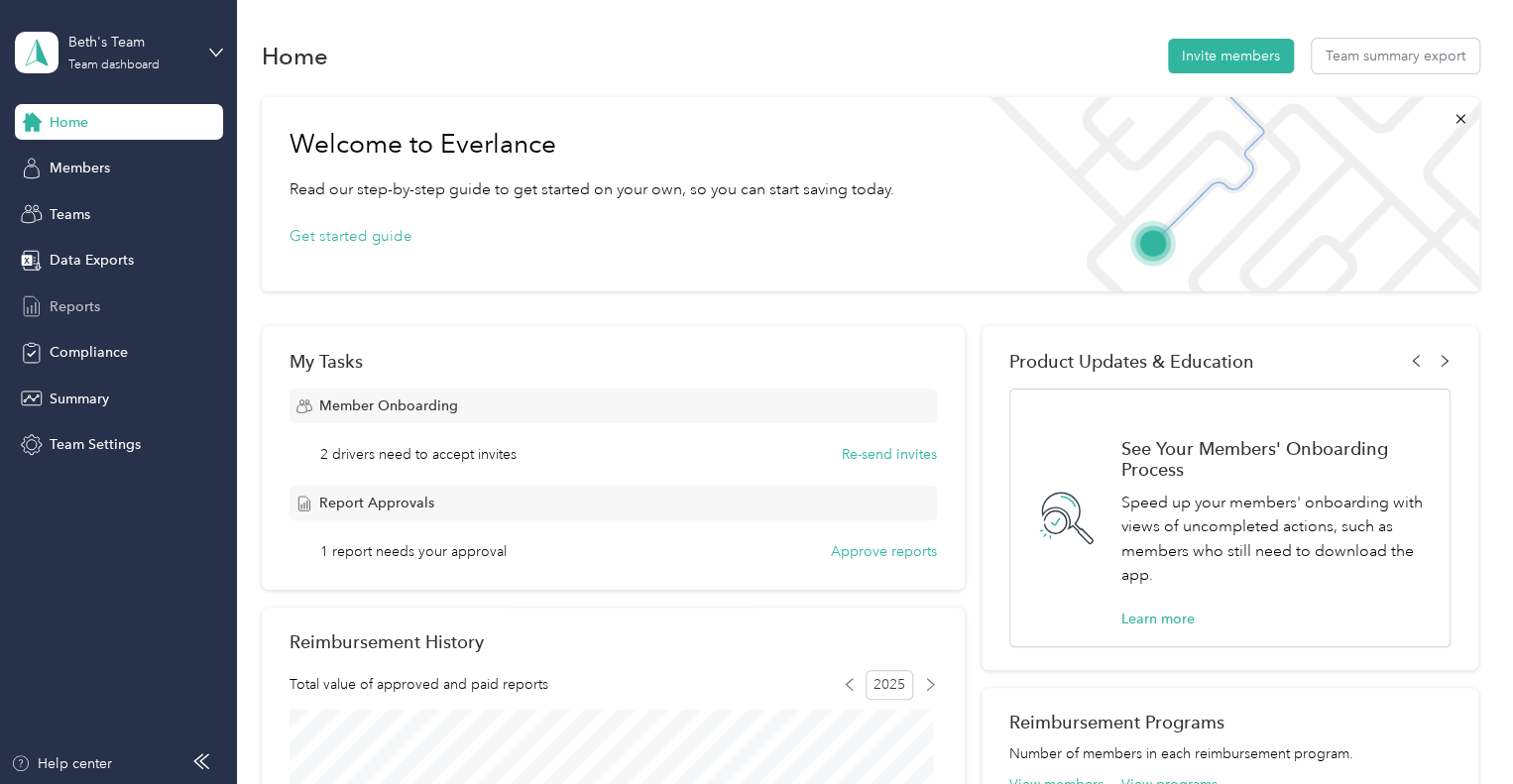 click on "Reports" at bounding box center [74, 306] 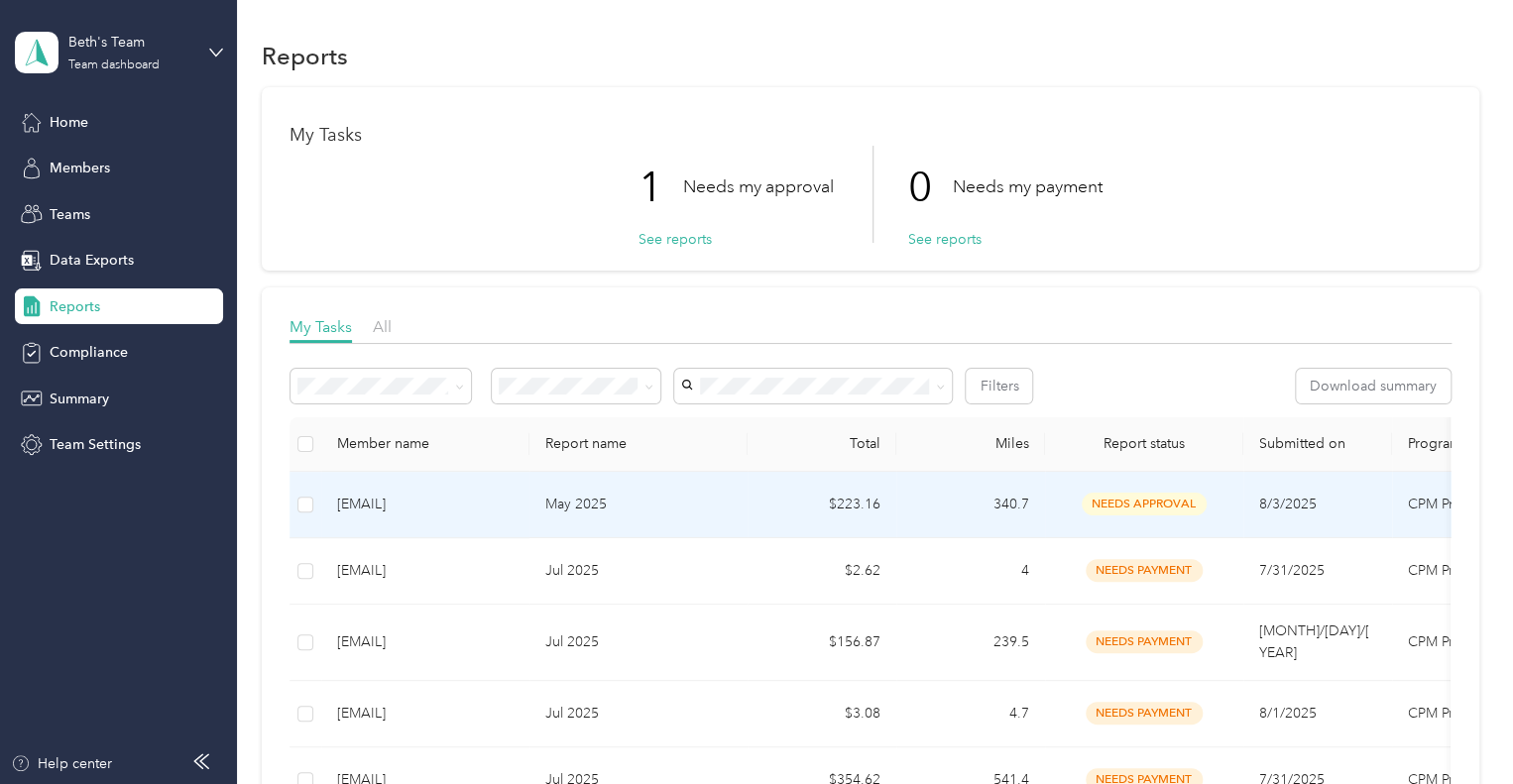 click on "May 2025" at bounding box center (639, 504) 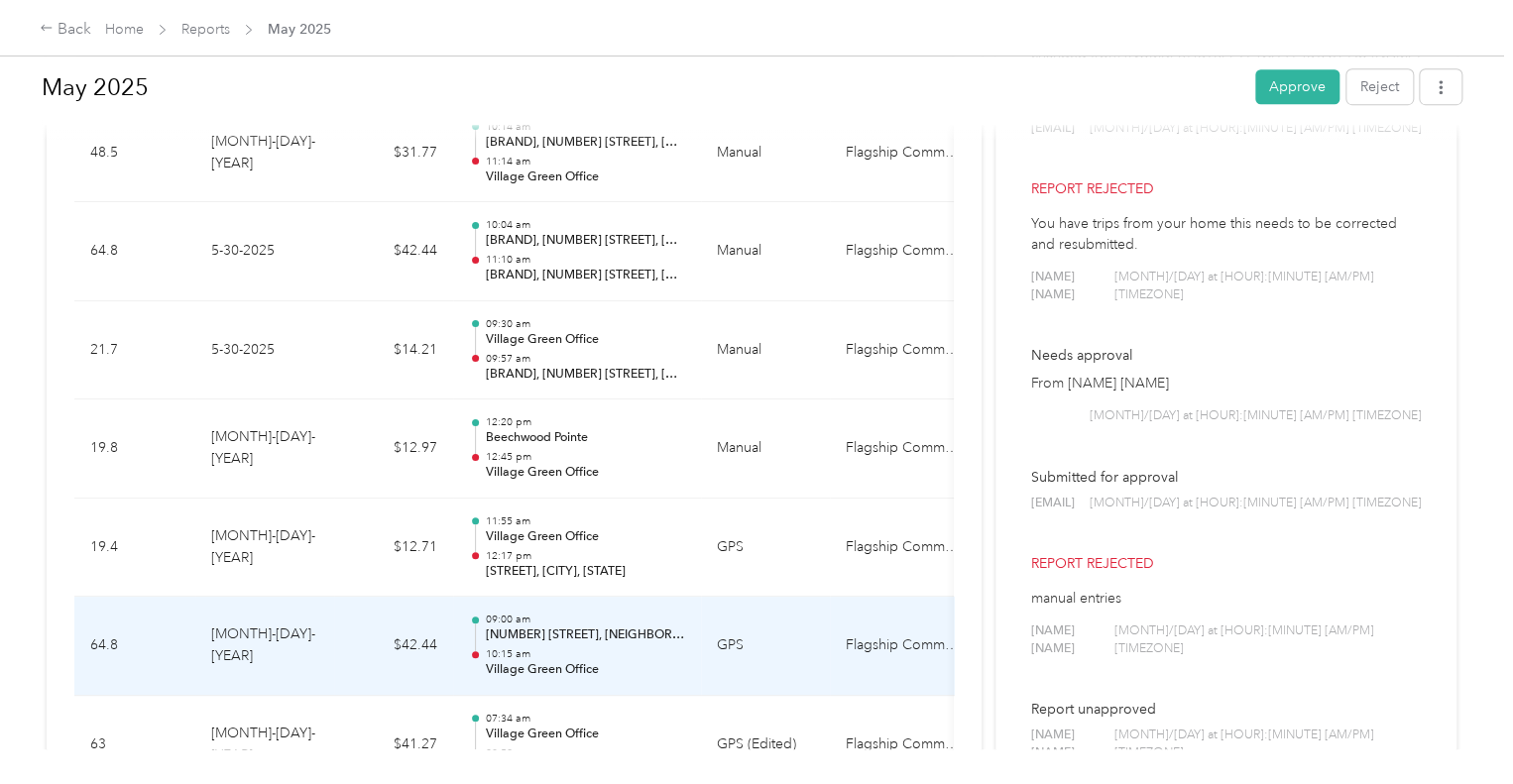 scroll, scrollTop: 396, scrollLeft: 0, axis: vertical 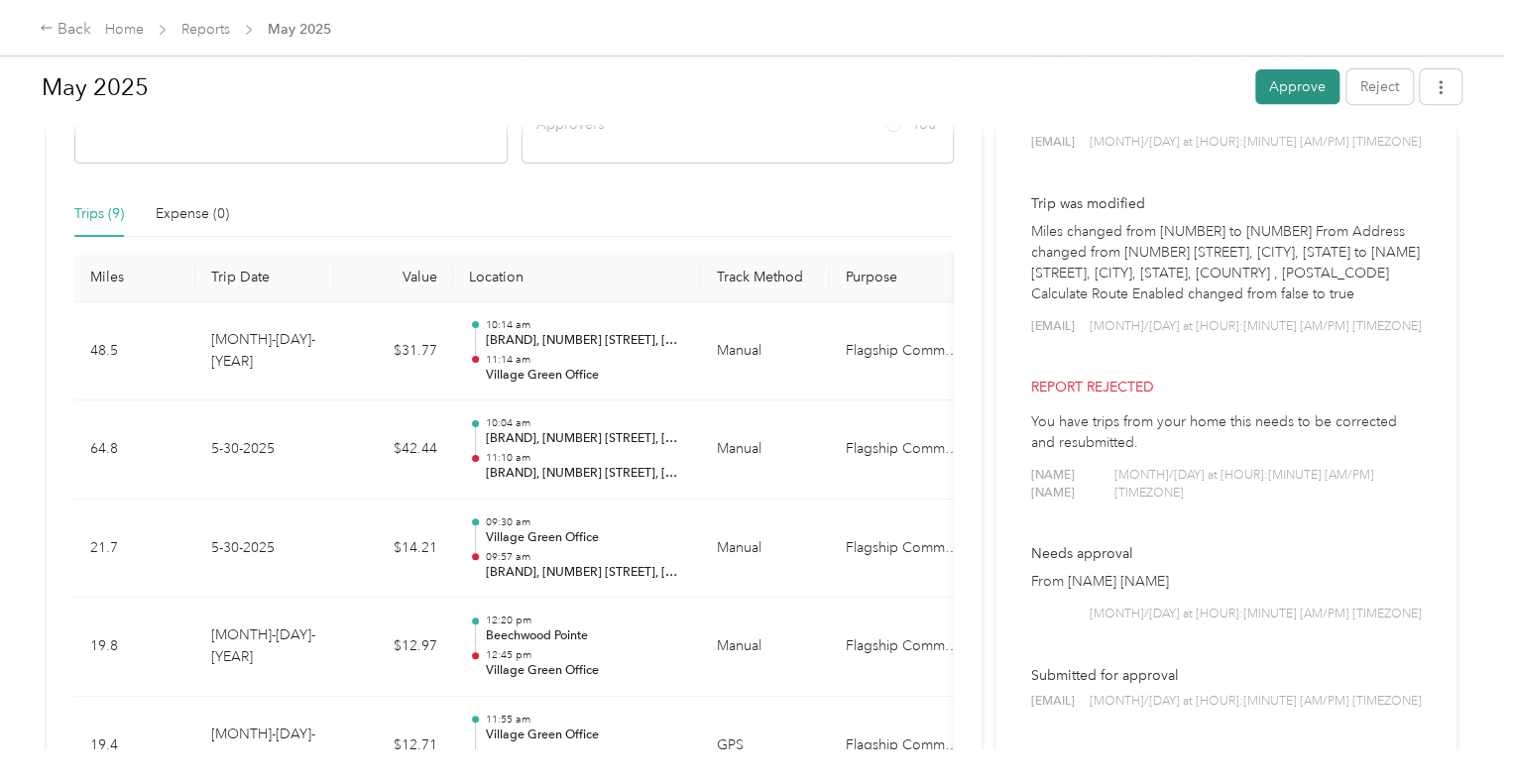 click on "Approve" at bounding box center (1297, 86) 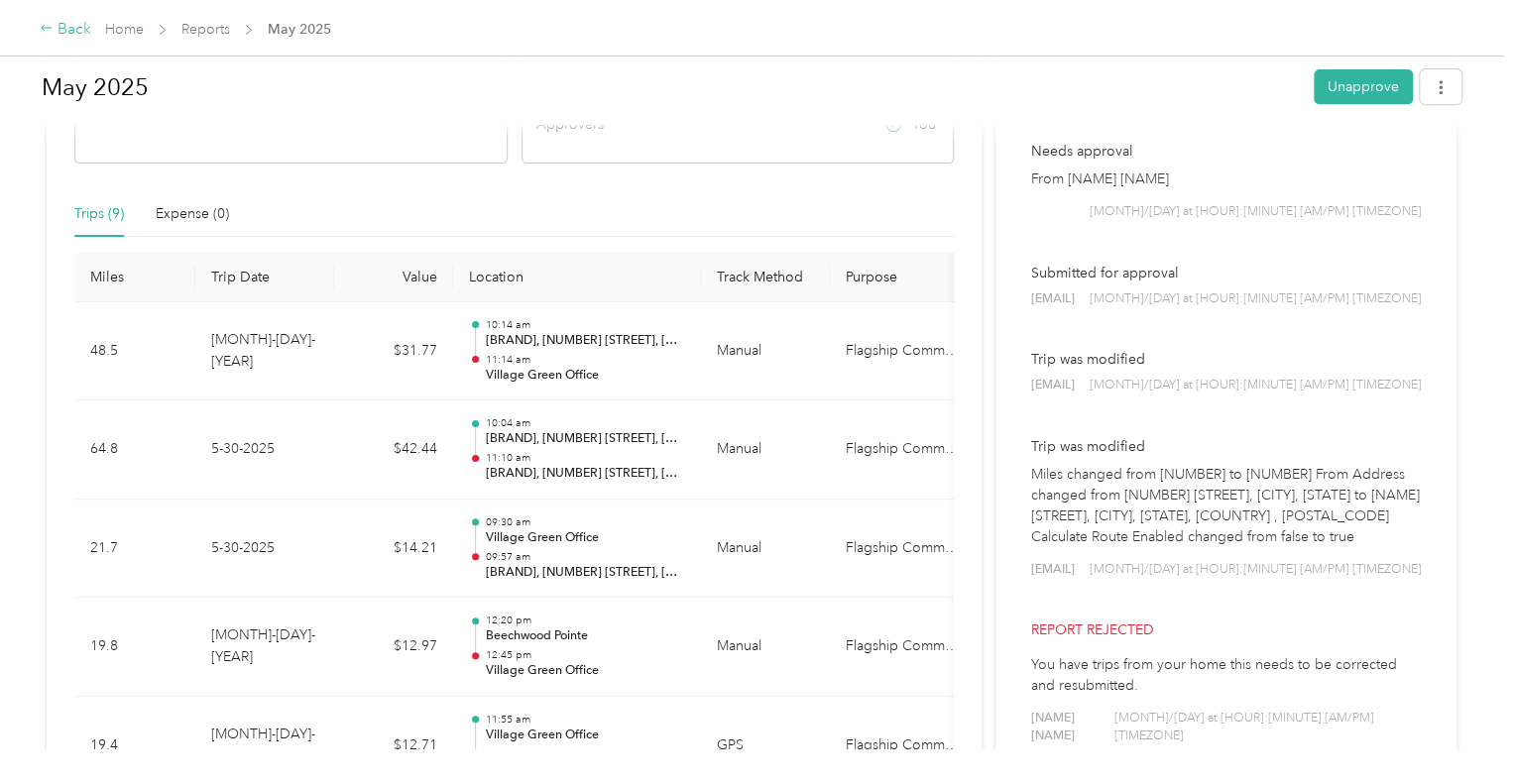 click 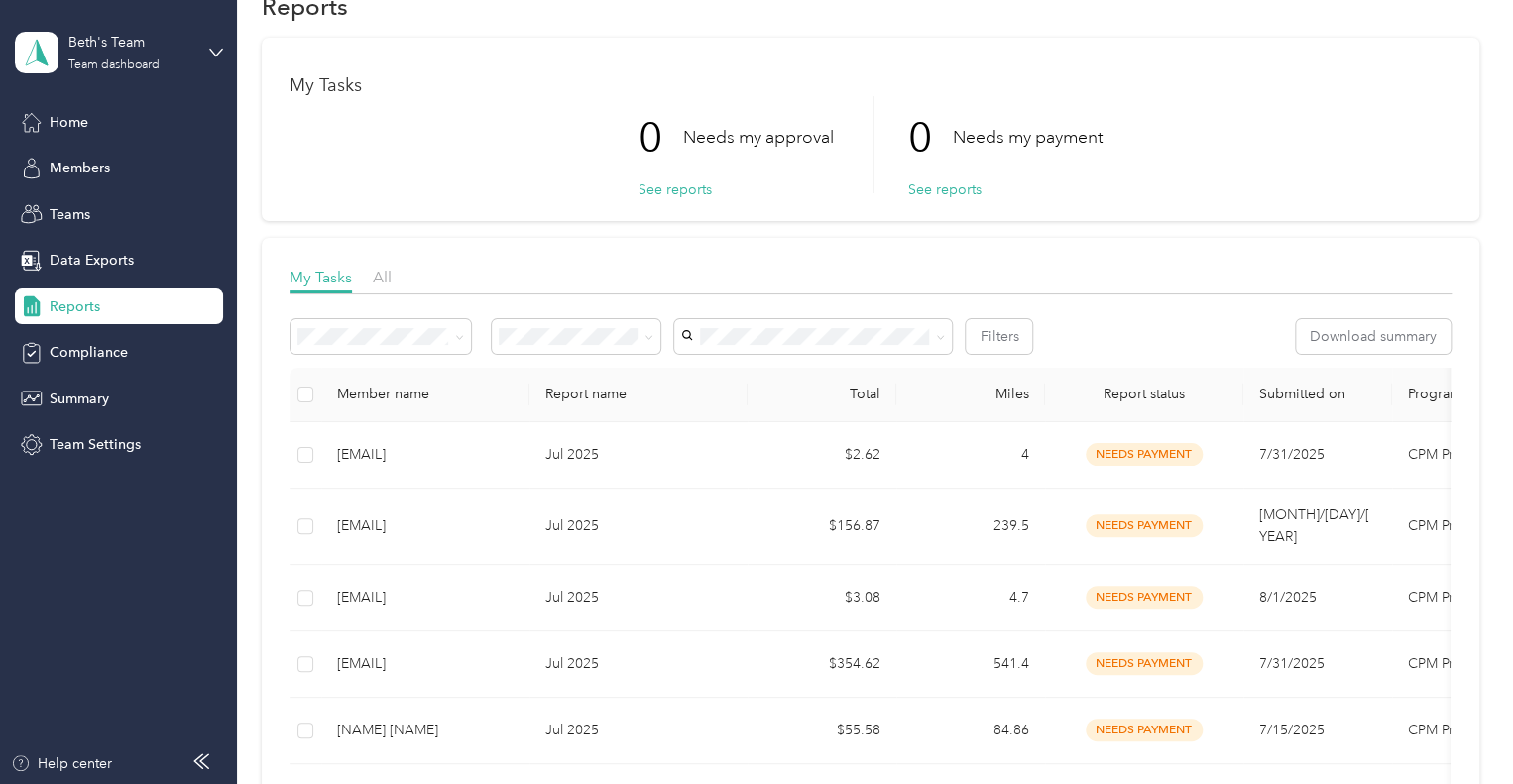 scroll, scrollTop: 0, scrollLeft: 0, axis: both 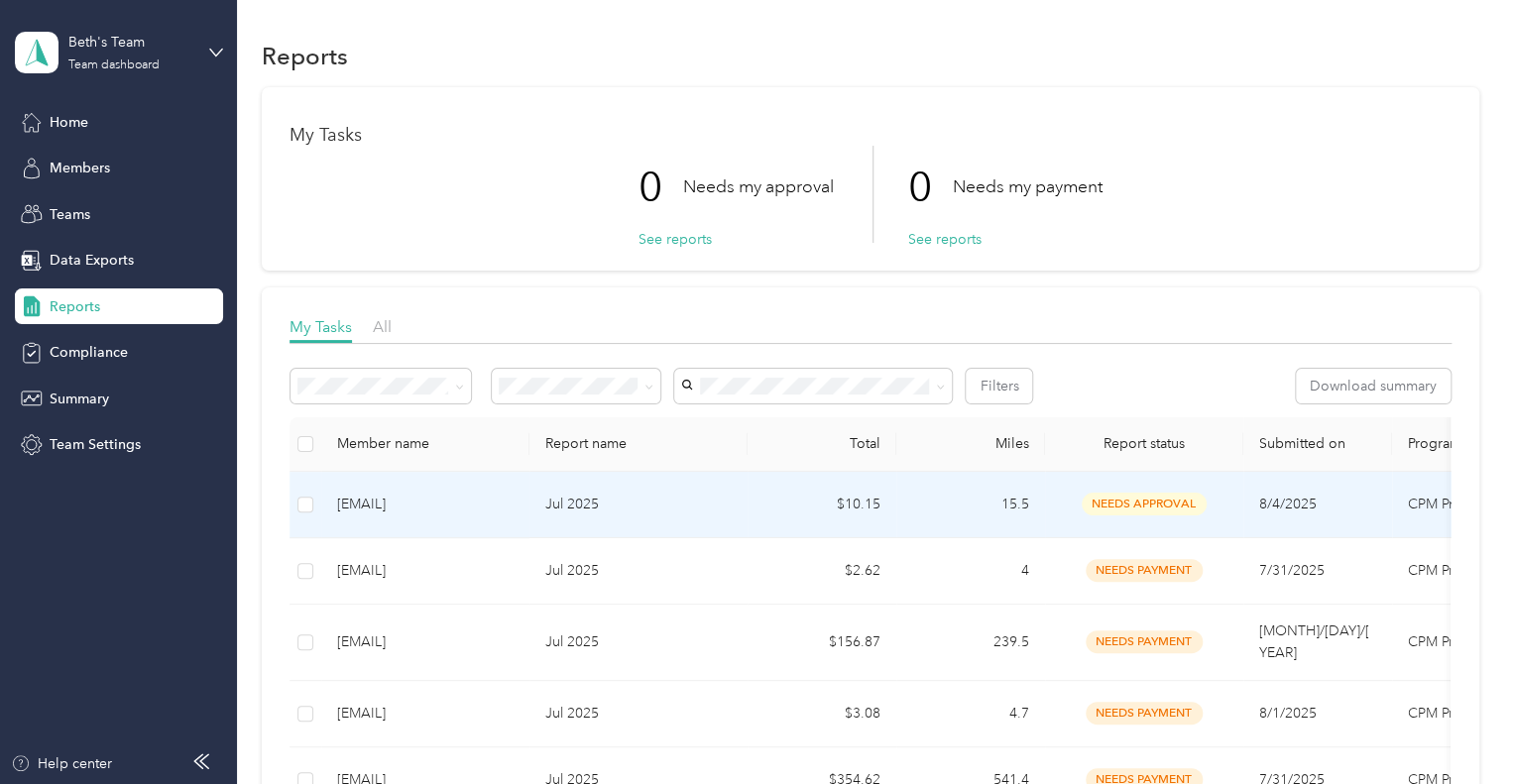 click on "Jul 2025" at bounding box center [639, 504] 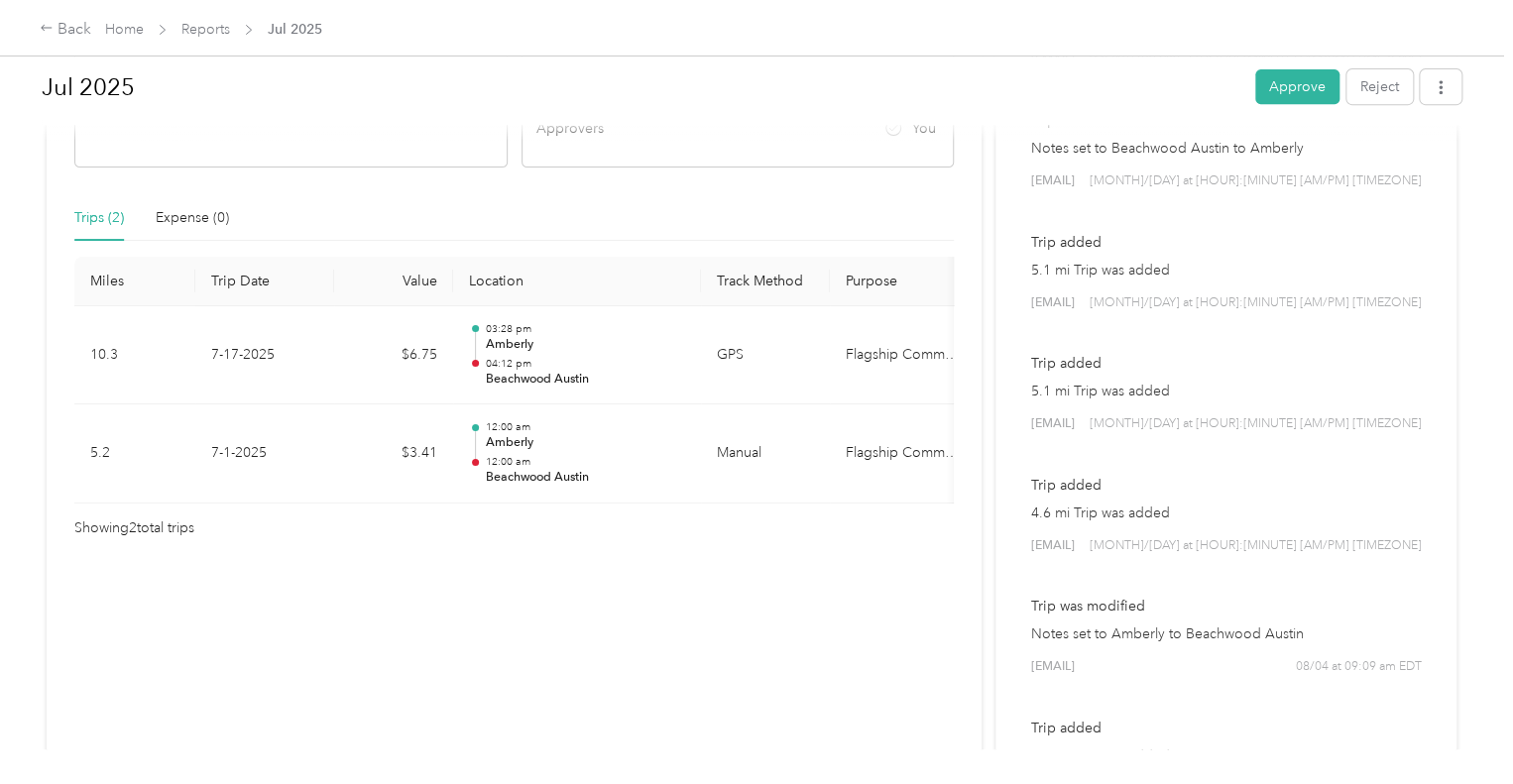 scroll, scrollTop: 396, scrollLeft: 0, axis: vertical 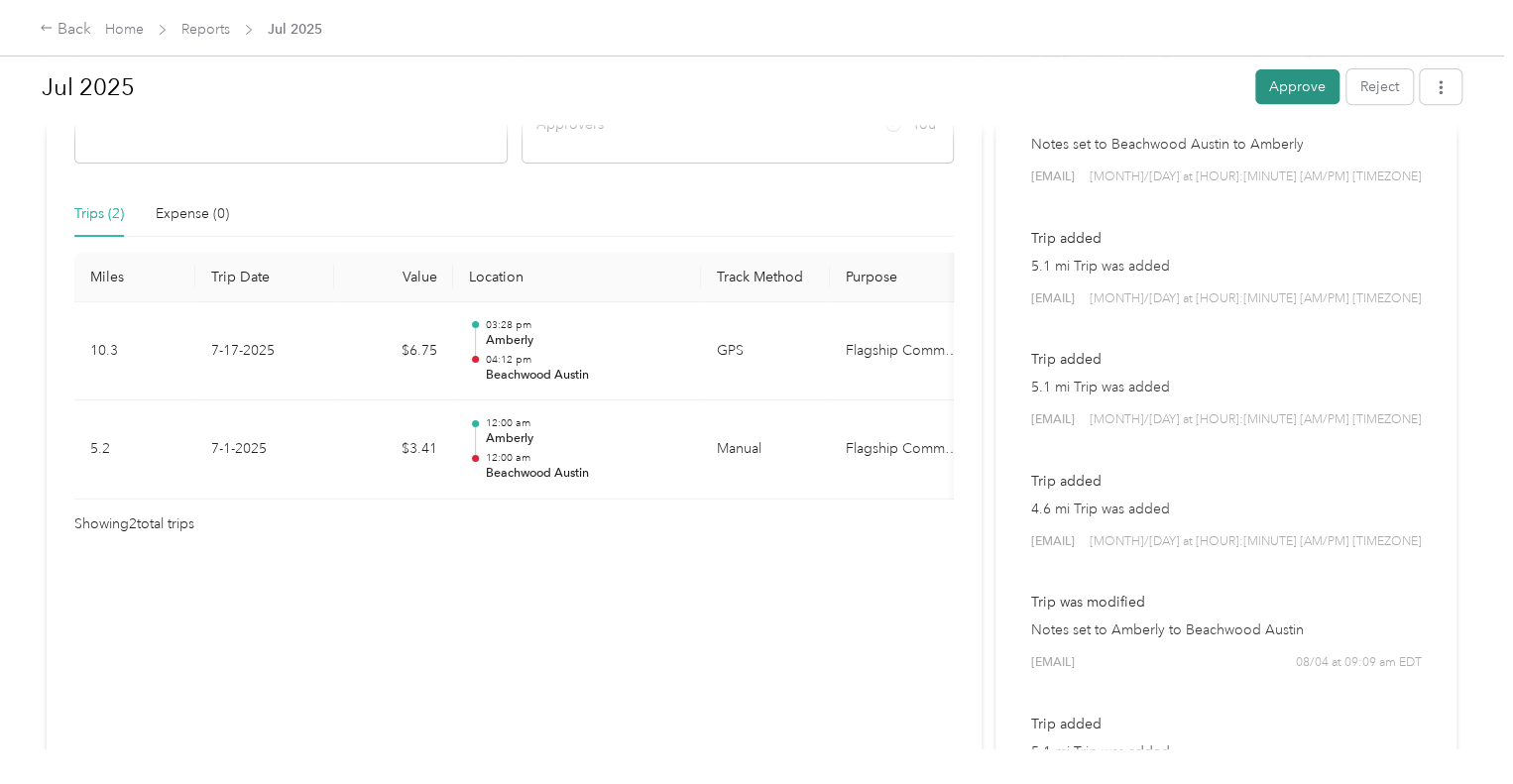 click on "Approve" at bounding box center [1297, 86] 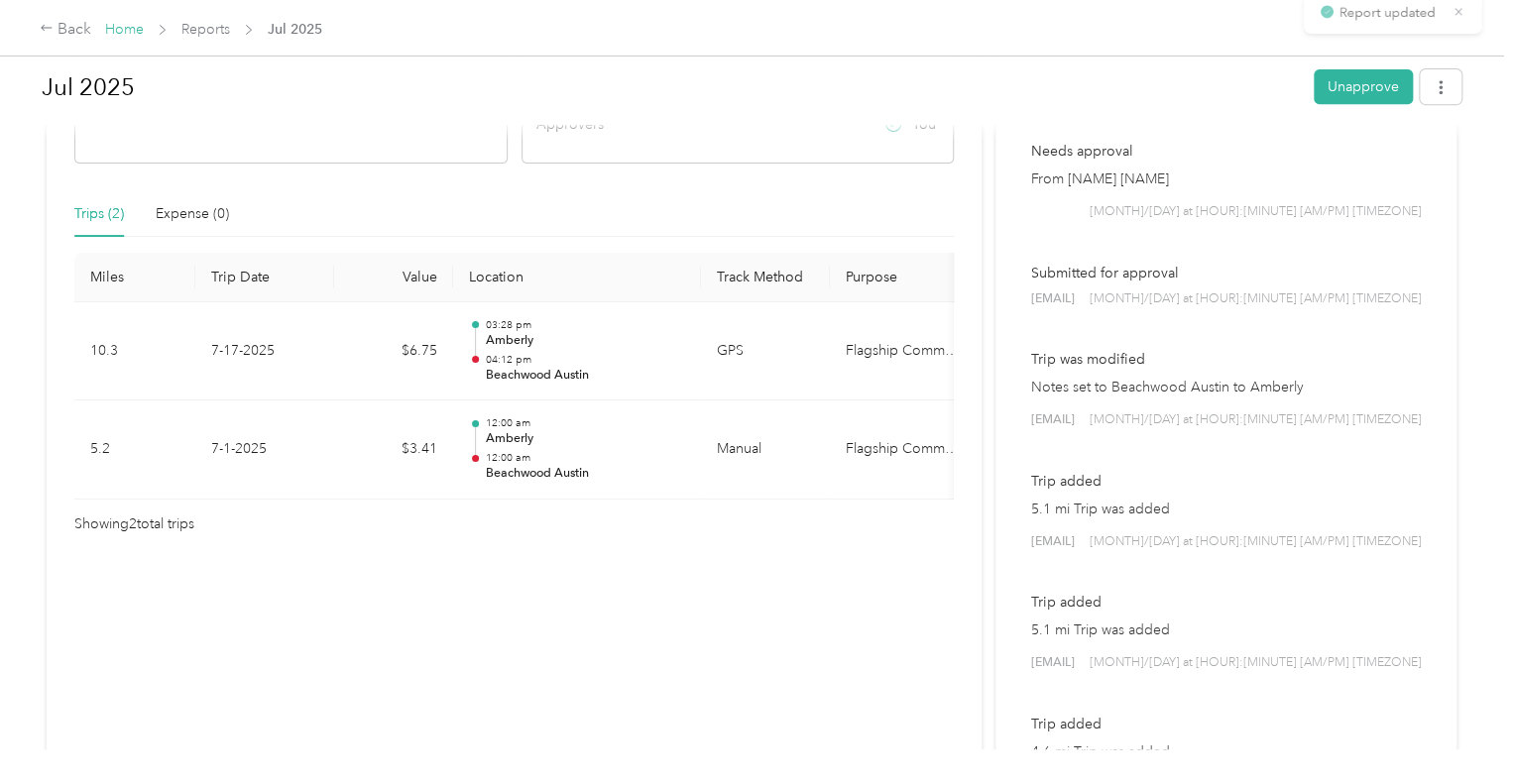 click on "Home" at bounding box center (124, 29) 